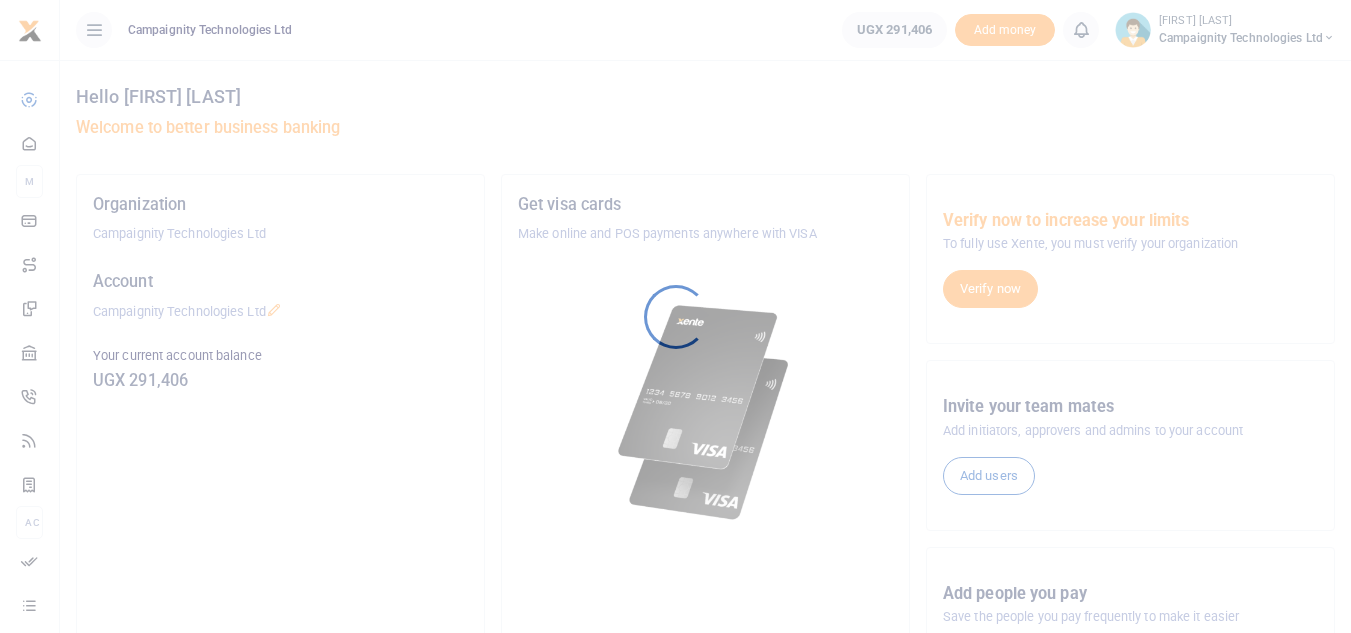scroll, scrollTop: 0, scrollLeft: 0, axis: both 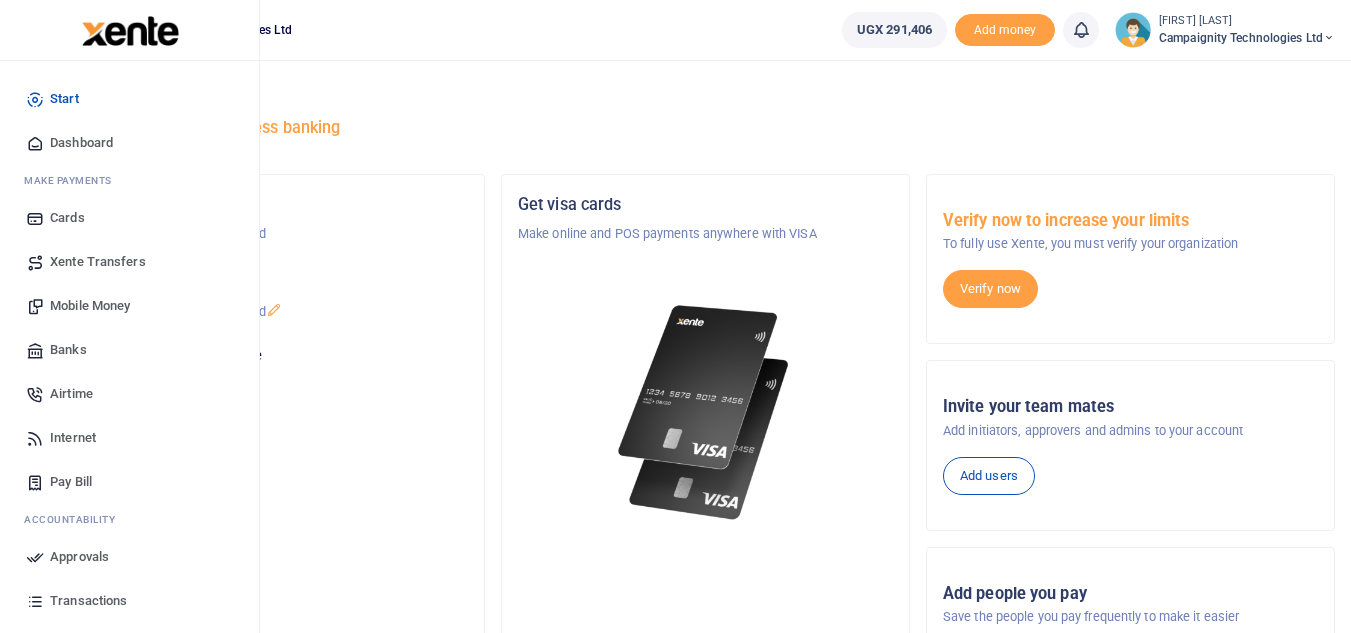 click on "Transactions" at bounding box center (88, 601) 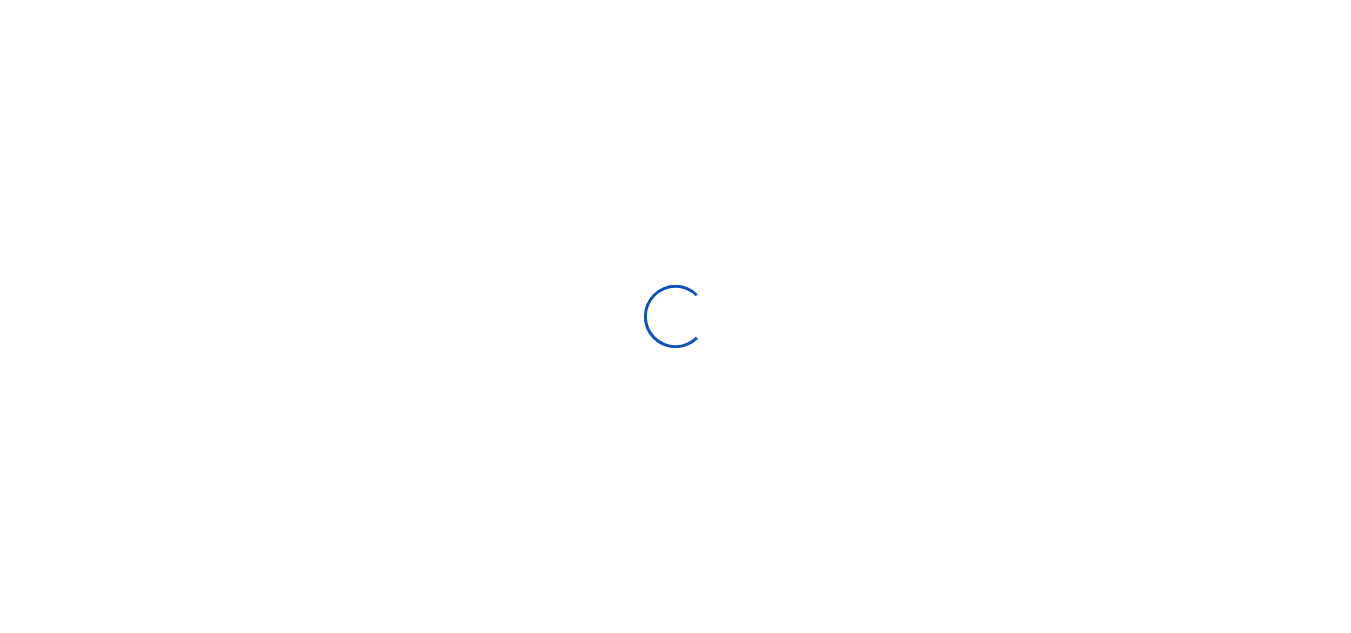 scroll, scrollTop: 0, scrollLeft: 0, axis: both 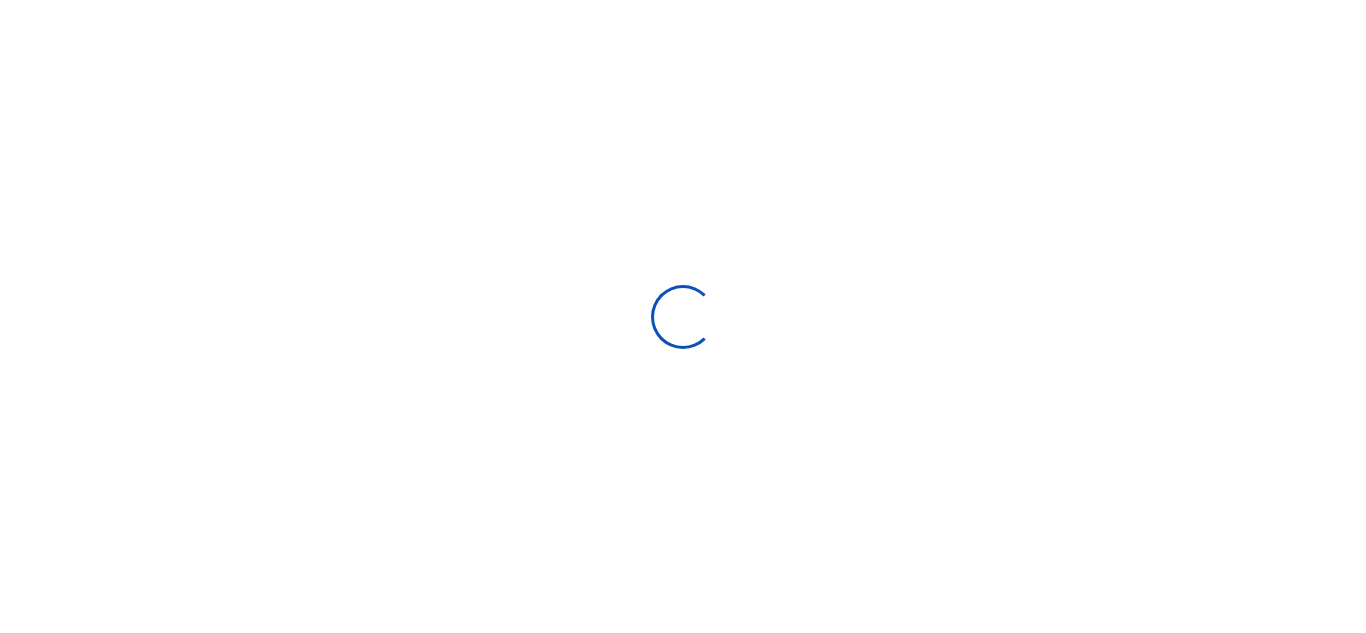 select 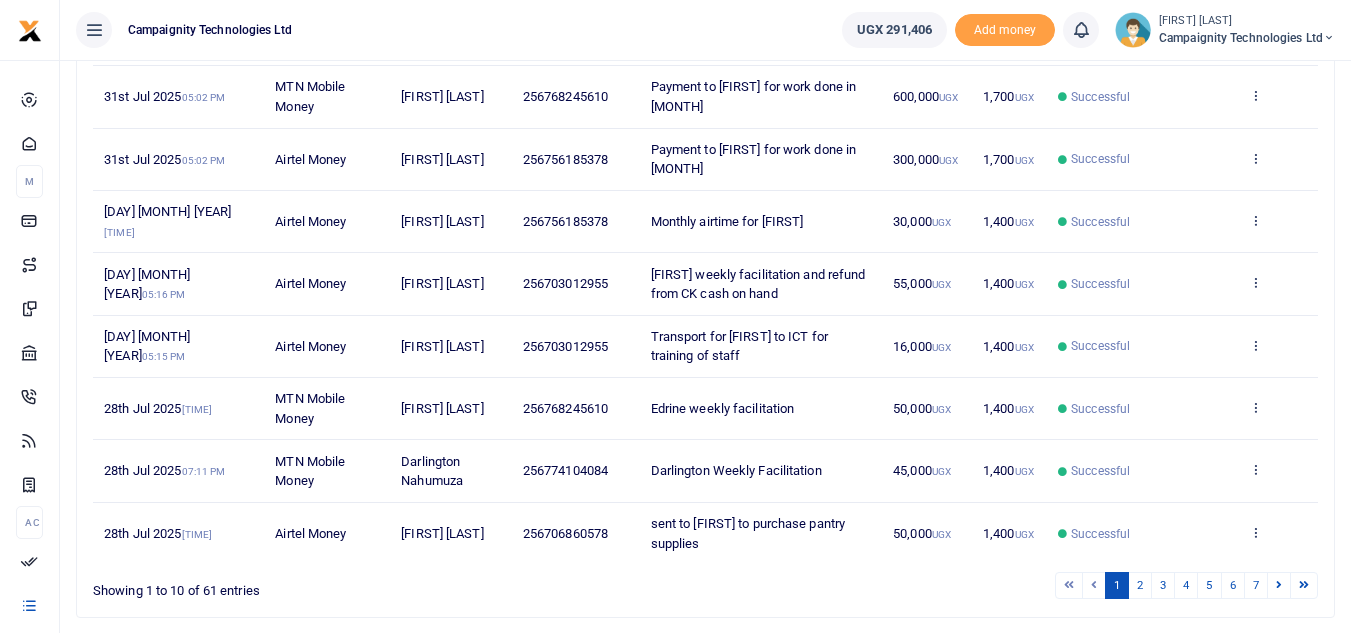 scroll, scrollTop: 482, scrollLeft: 0, axis: vertical 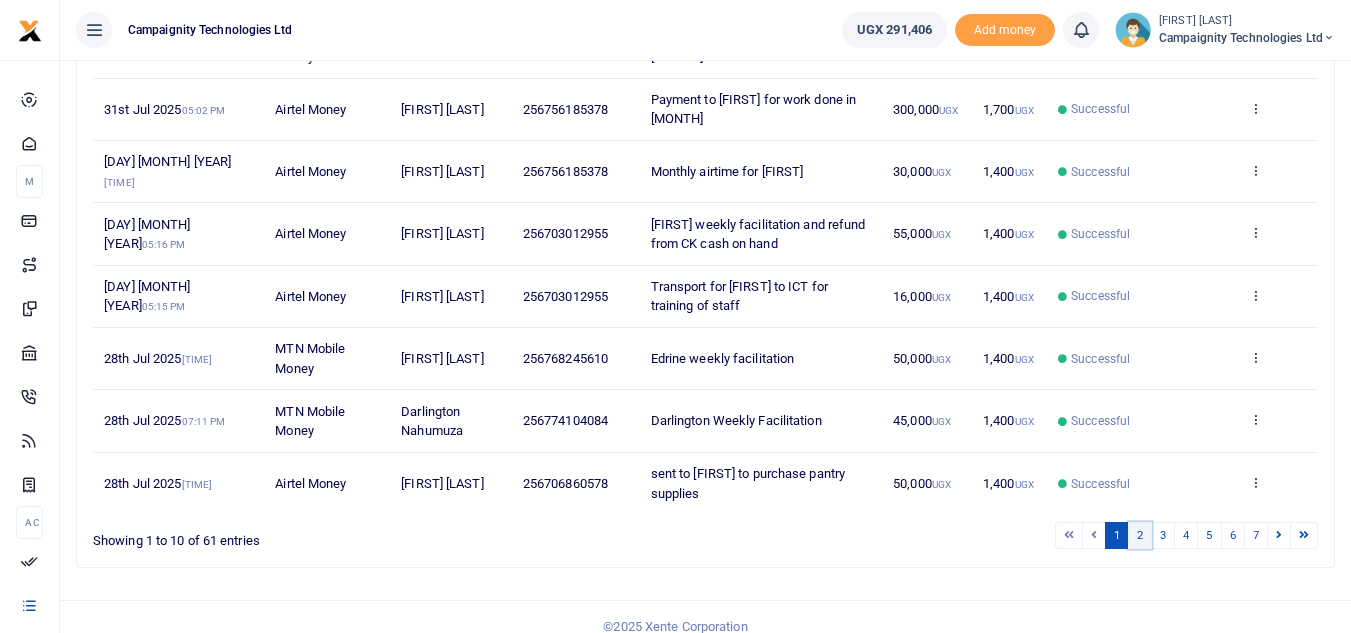 click on "2" at bounding box center [1140, 535] 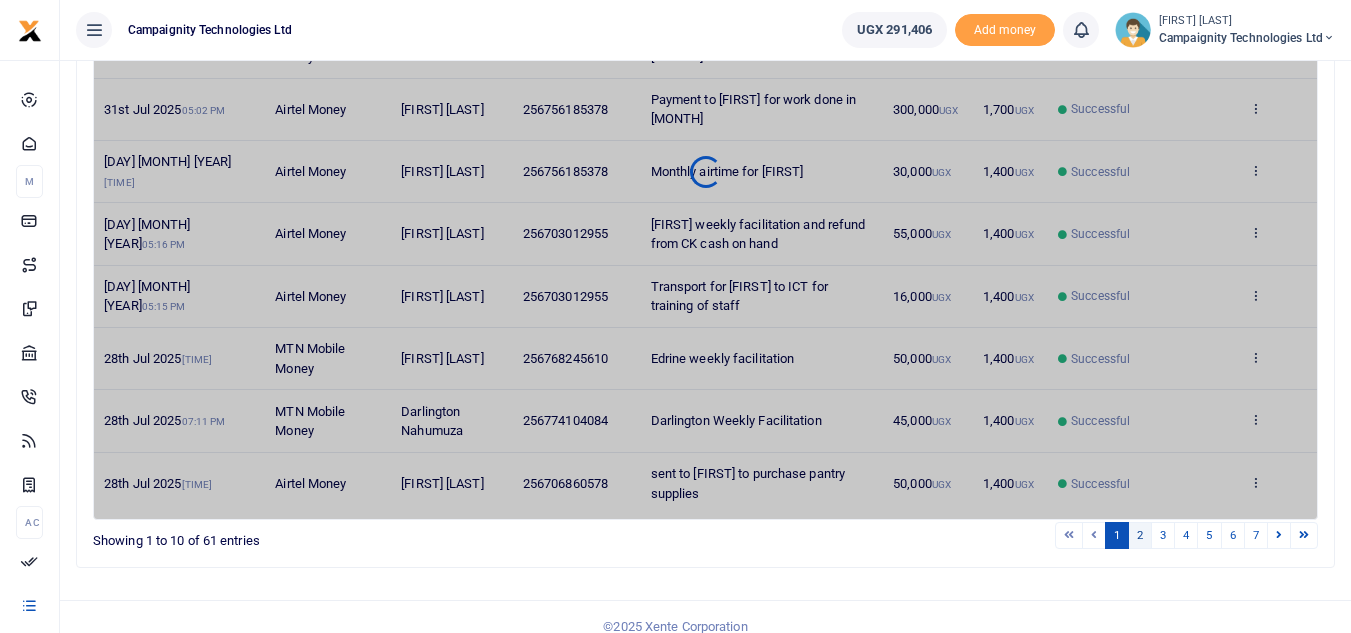 scroll, scrollTop: 443, scrollLeft: 0, axis: vertical 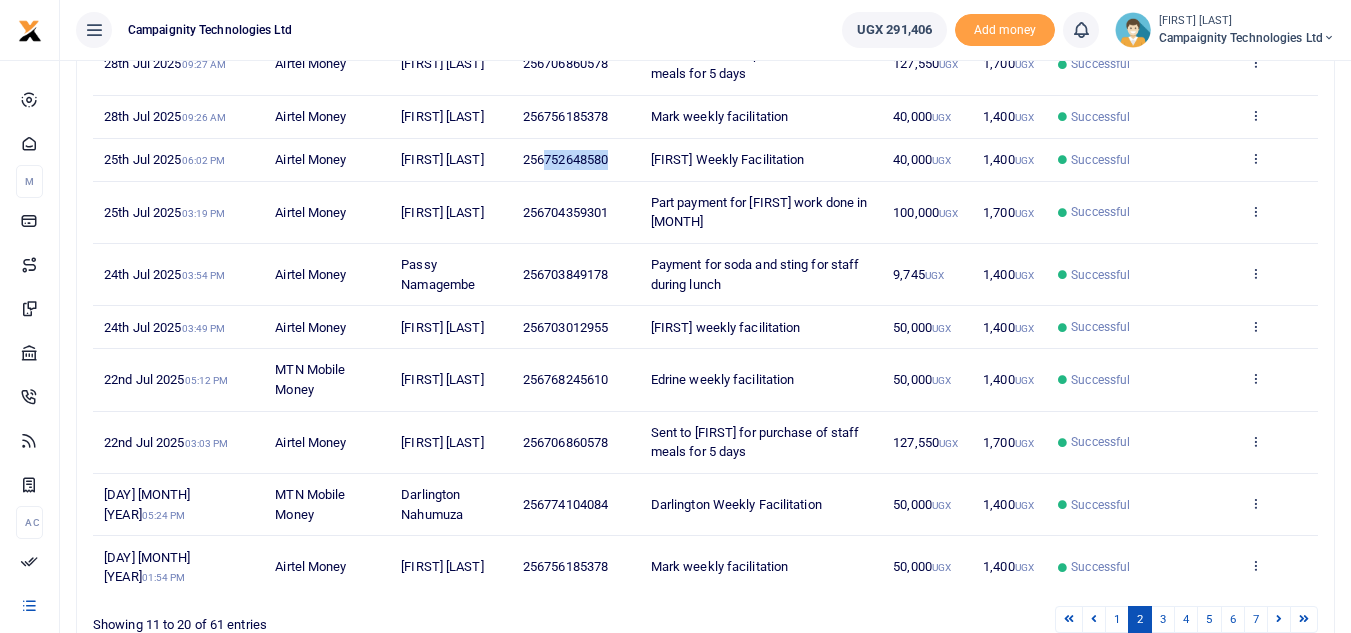 drag, startPoint x: 548, startPoint y: 172, endPoint x: 613, endPoint y: 176, distance: 65.12296 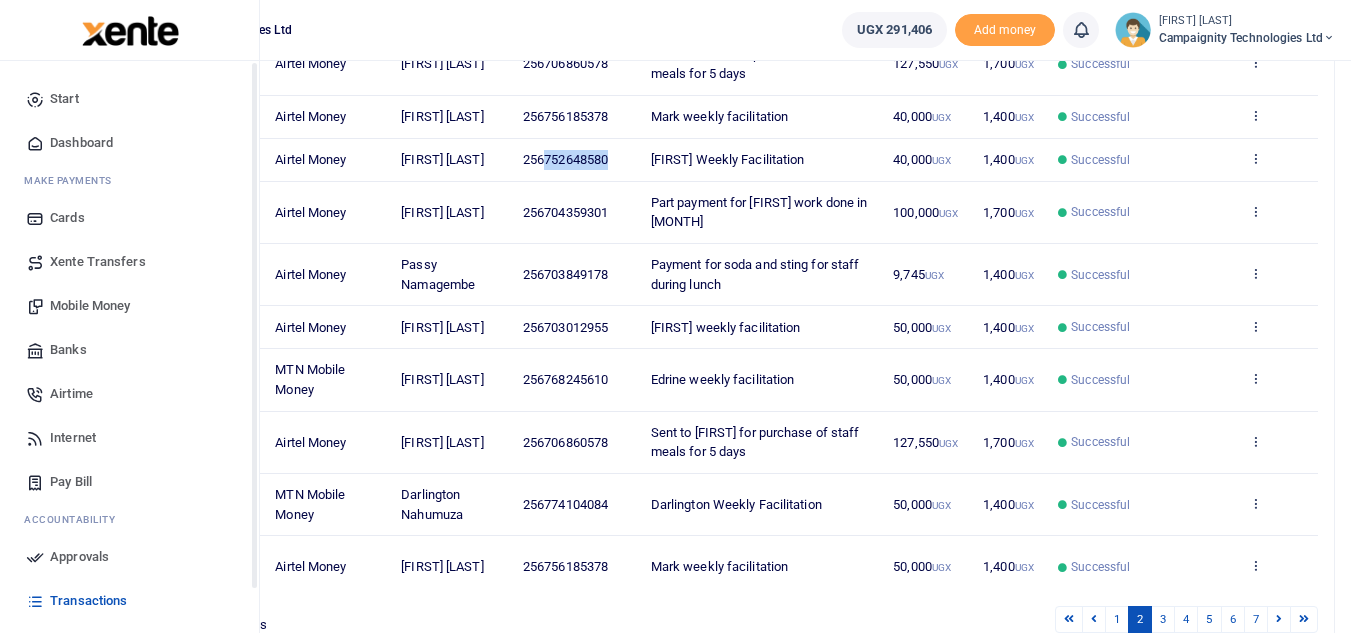 click on "Mobile Money" at bounding box center [90, 306] 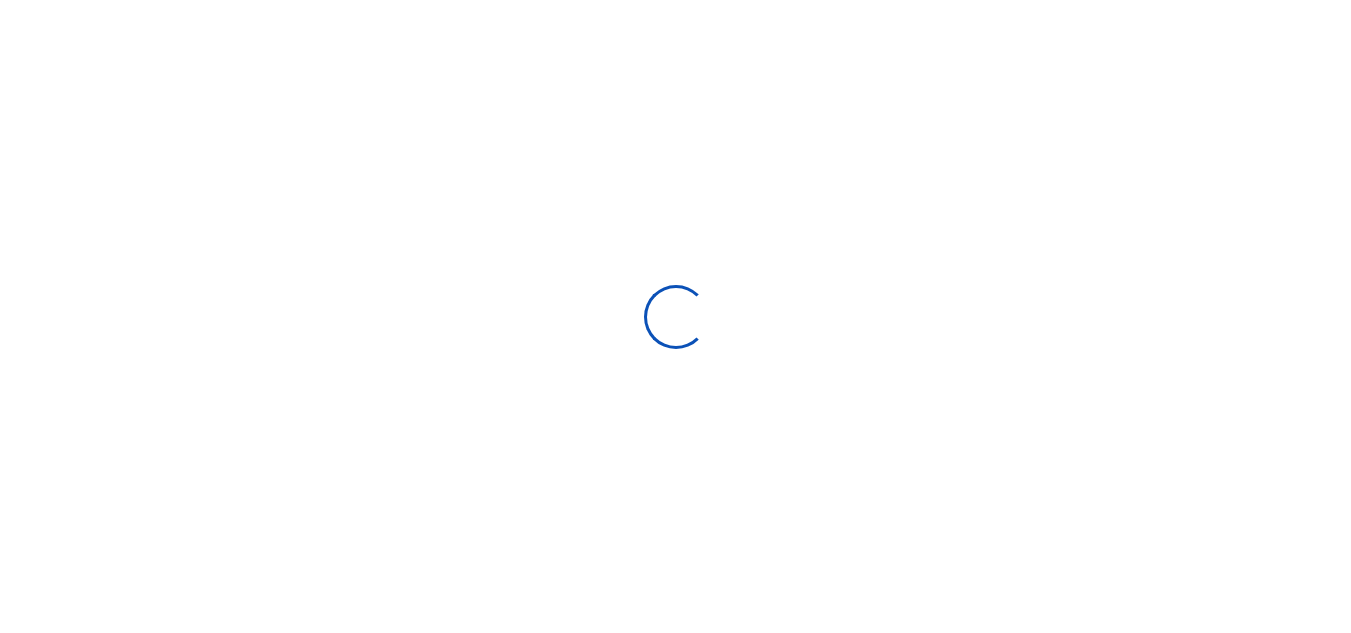 scroll, scrollTop: 0, scrollLeft: 0, axis: both 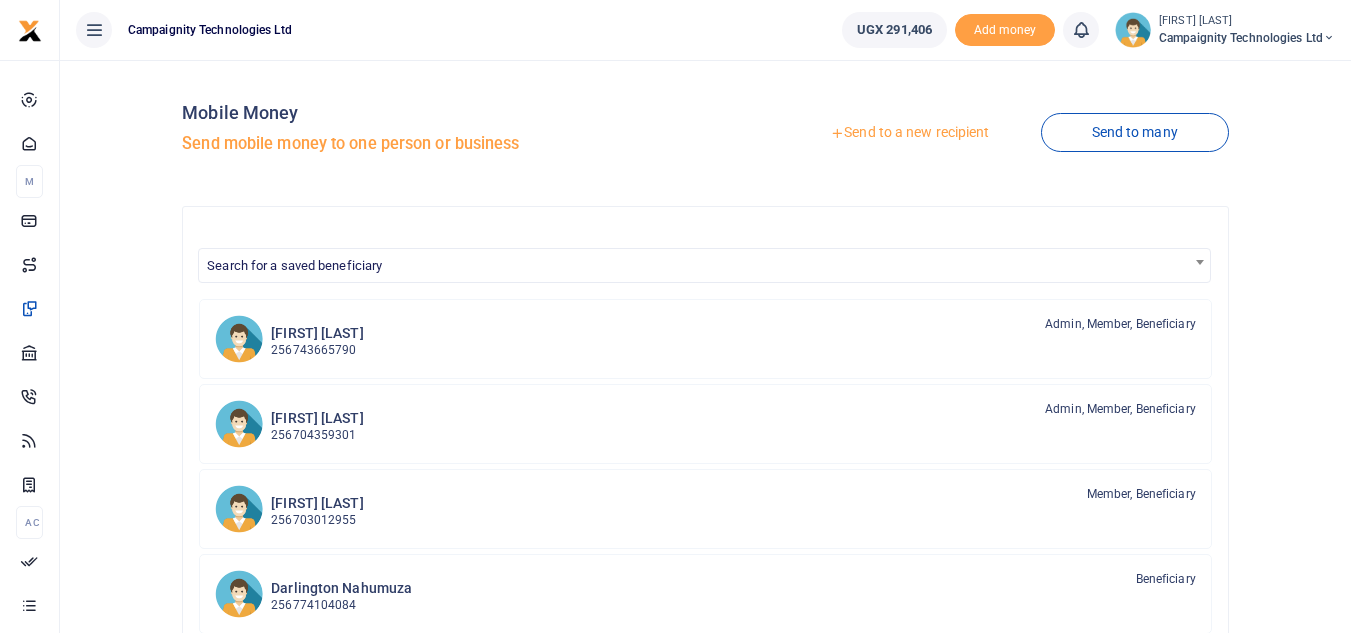 click on "Send to a new recipient" at bounding box center (909, 133) 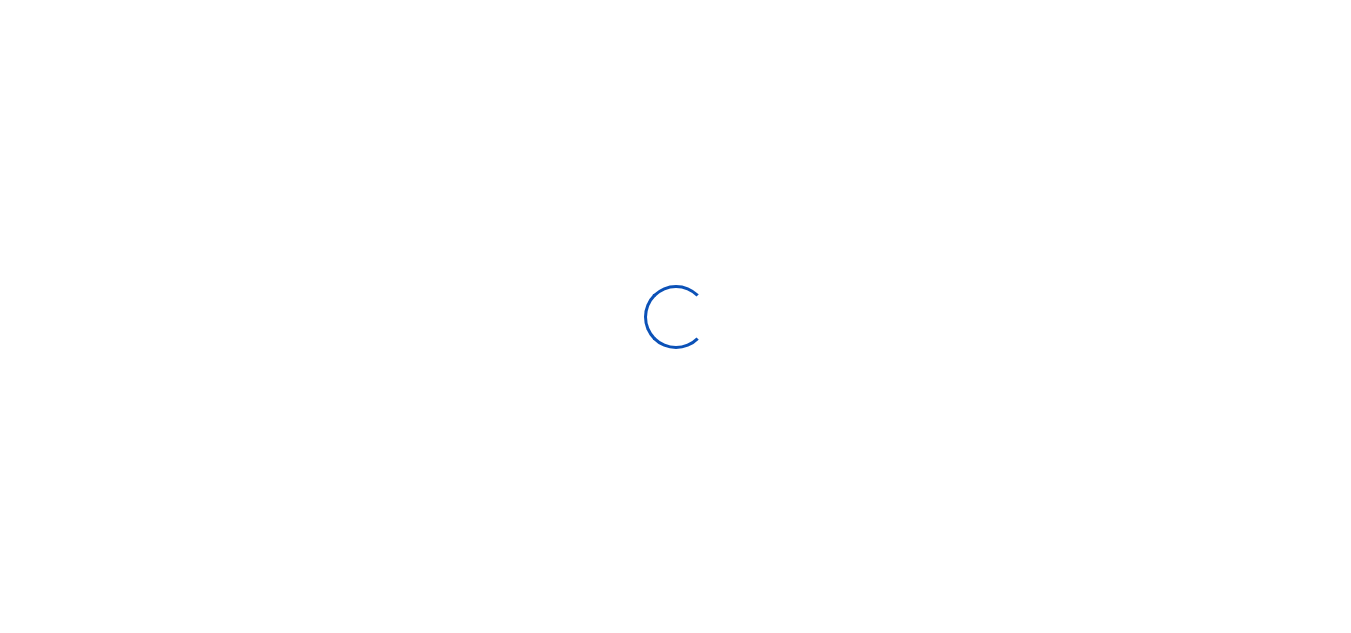 scroll, scrollTop: 0, scrollLeft: 0, axis: both 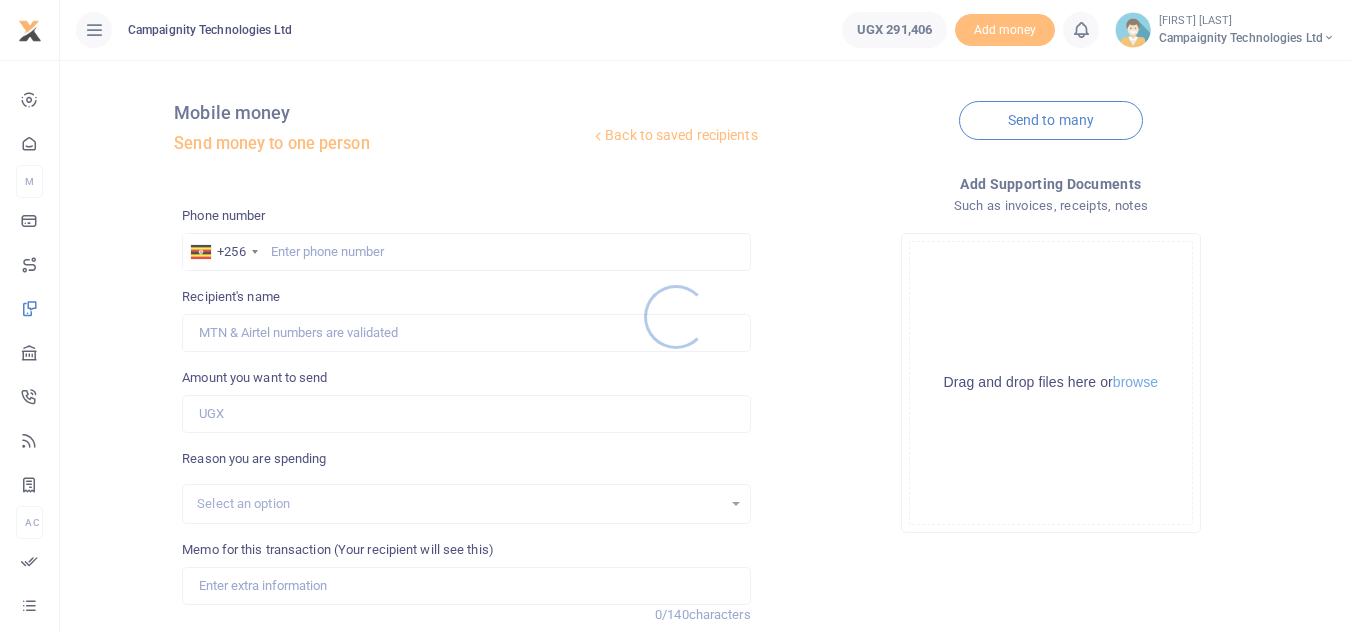 click at bounding box center (675, 316) 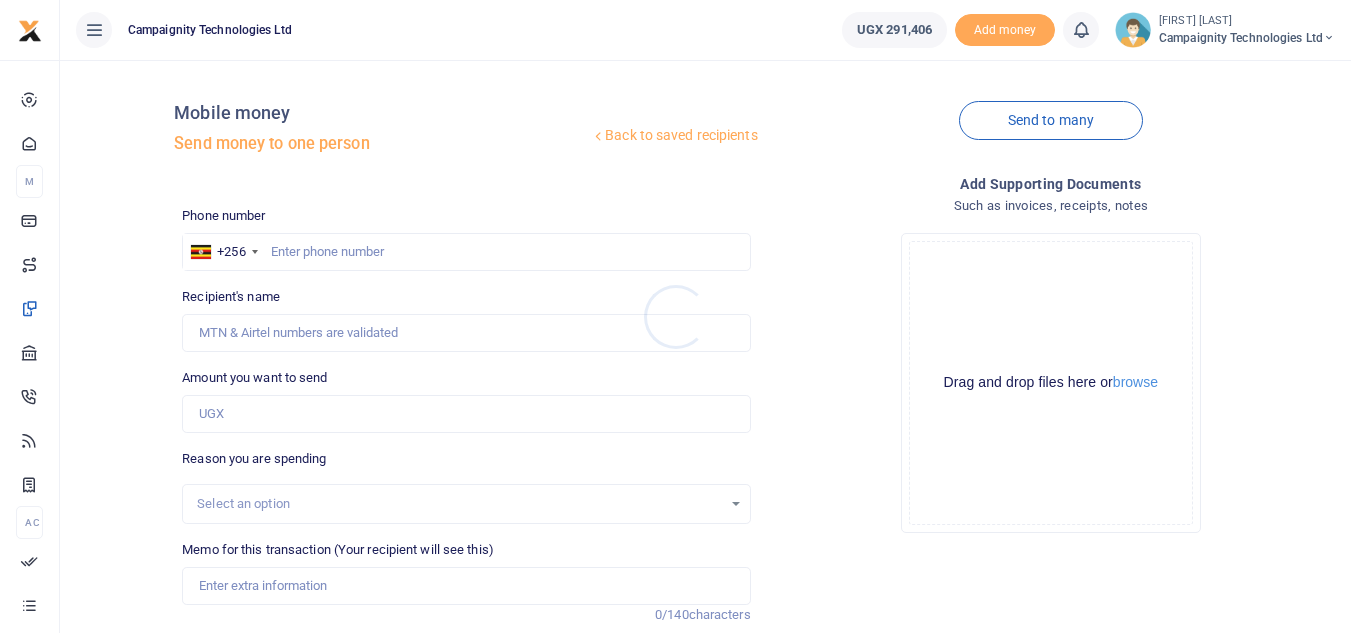 click at bounding box center [675, 316] 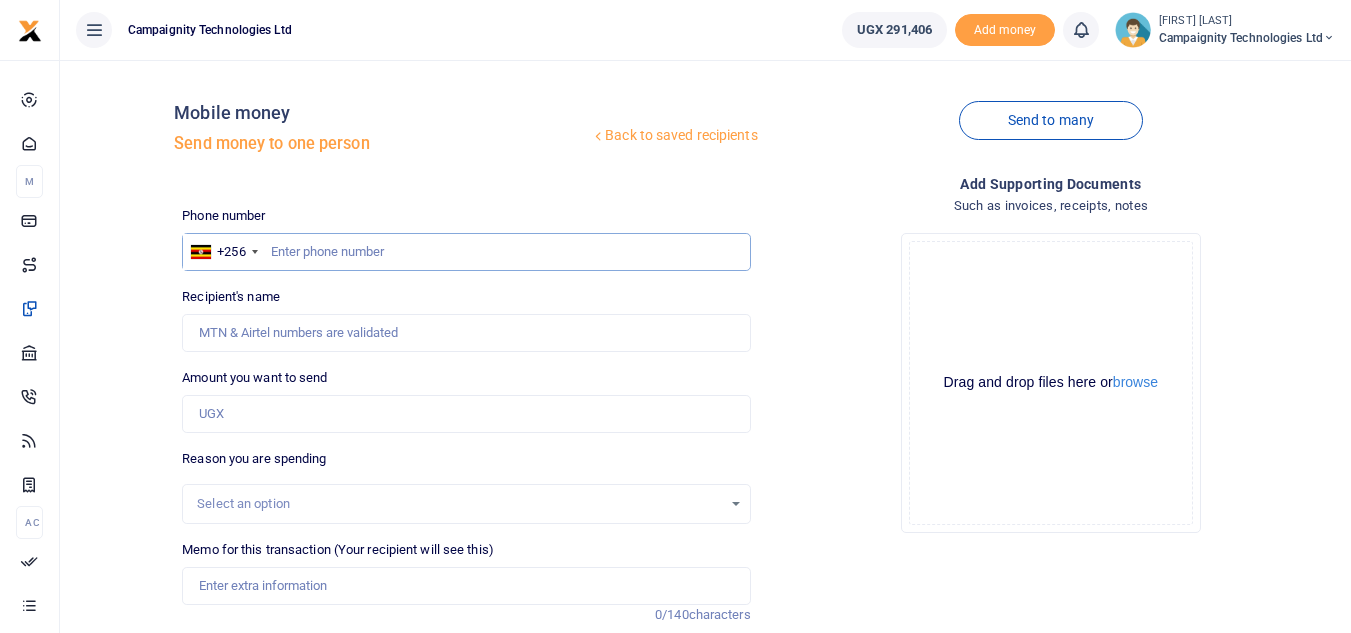 click at bounding box center [466, 252] 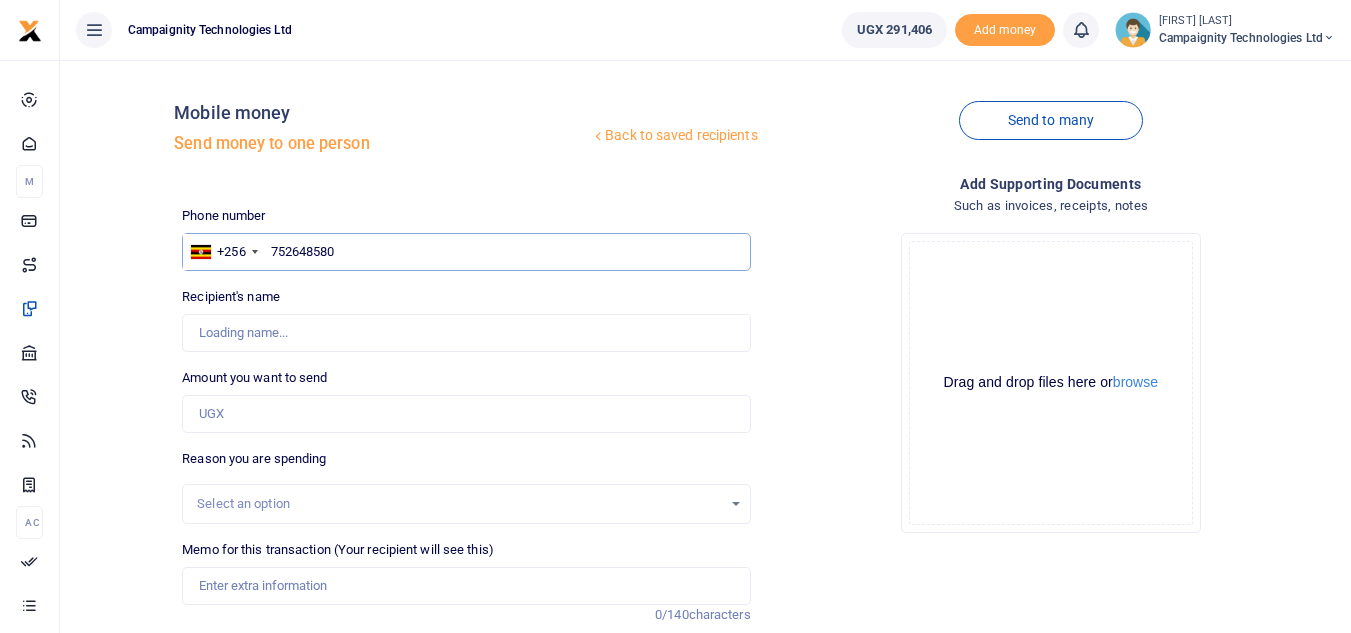 type on "752648580" 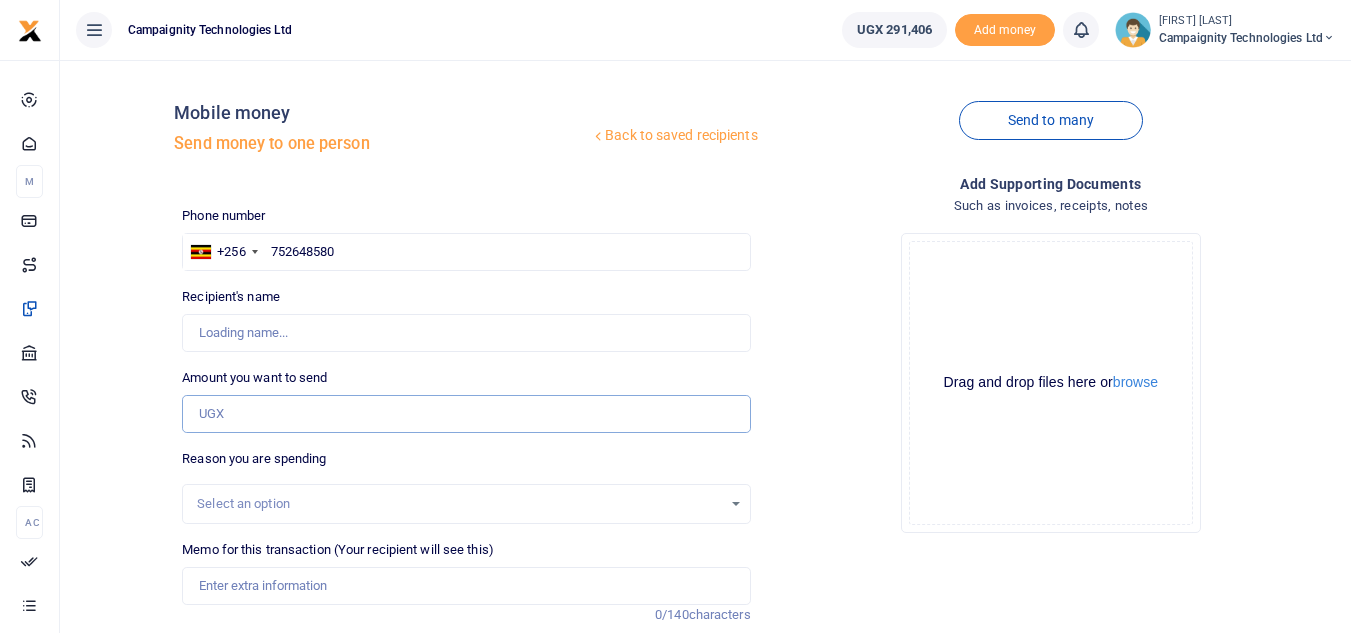 click on "Amount you want to send" at bounding box center [466, 414] 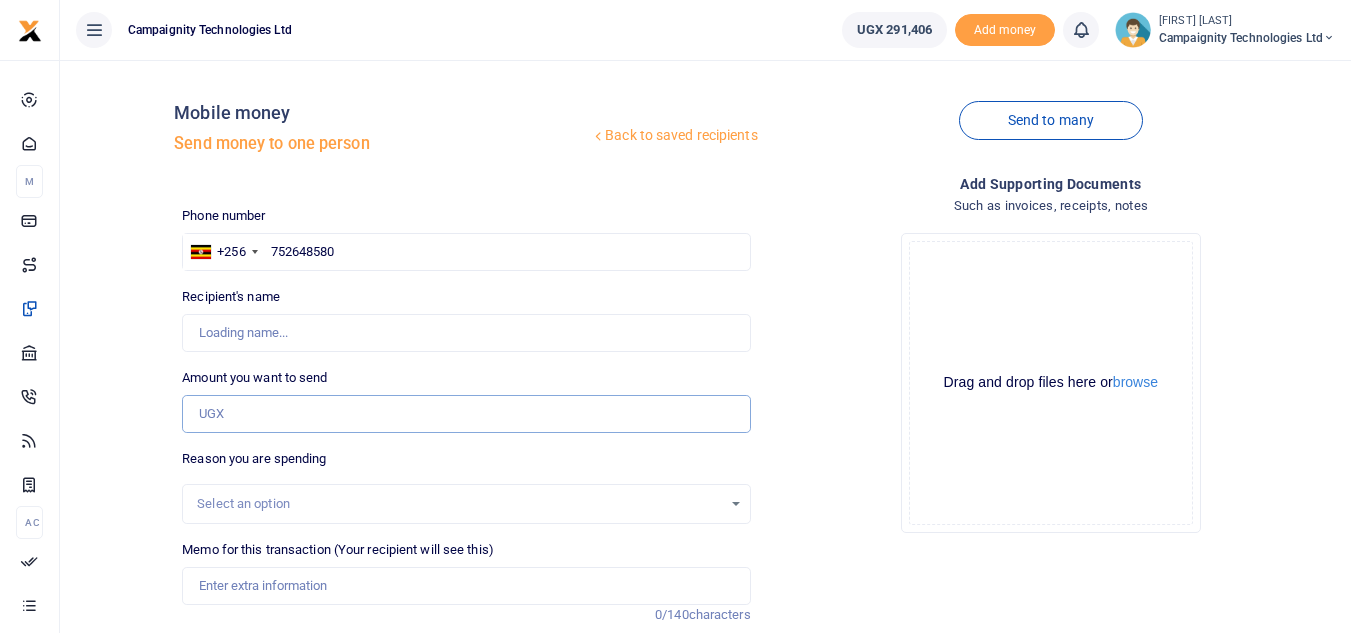 type on "Bachwa Samuels" 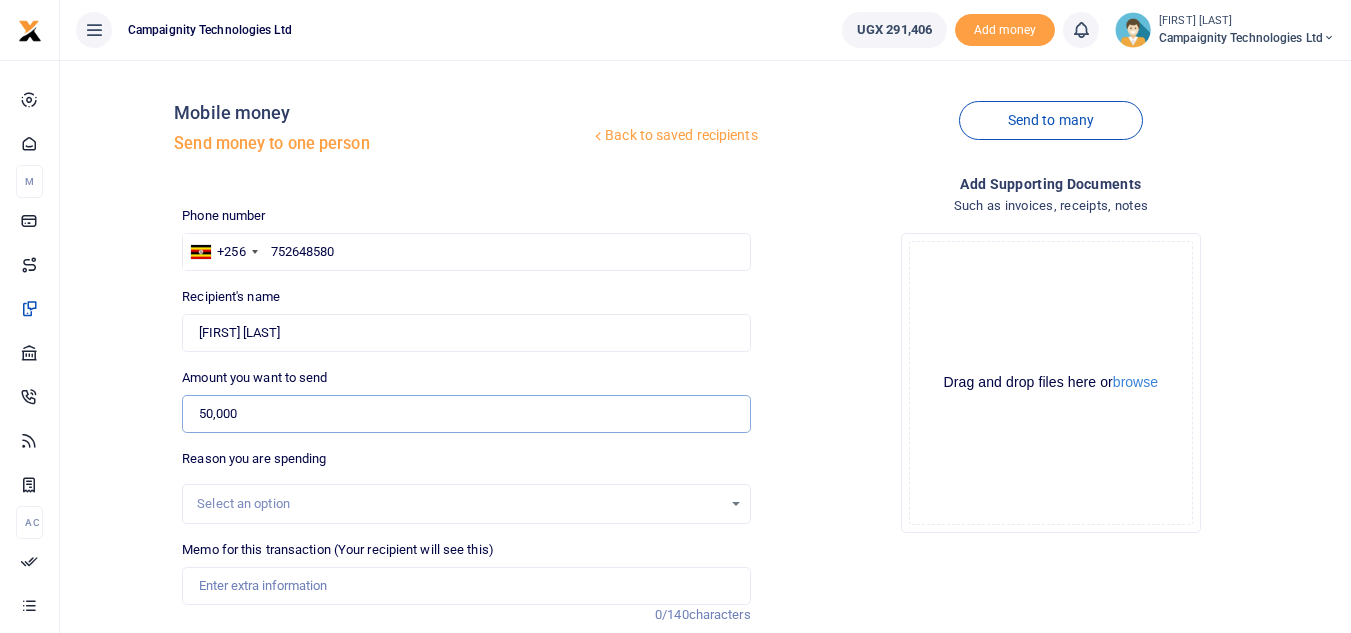scroll, scrollTop: 210, scrollLeft: 0, axis: vertical 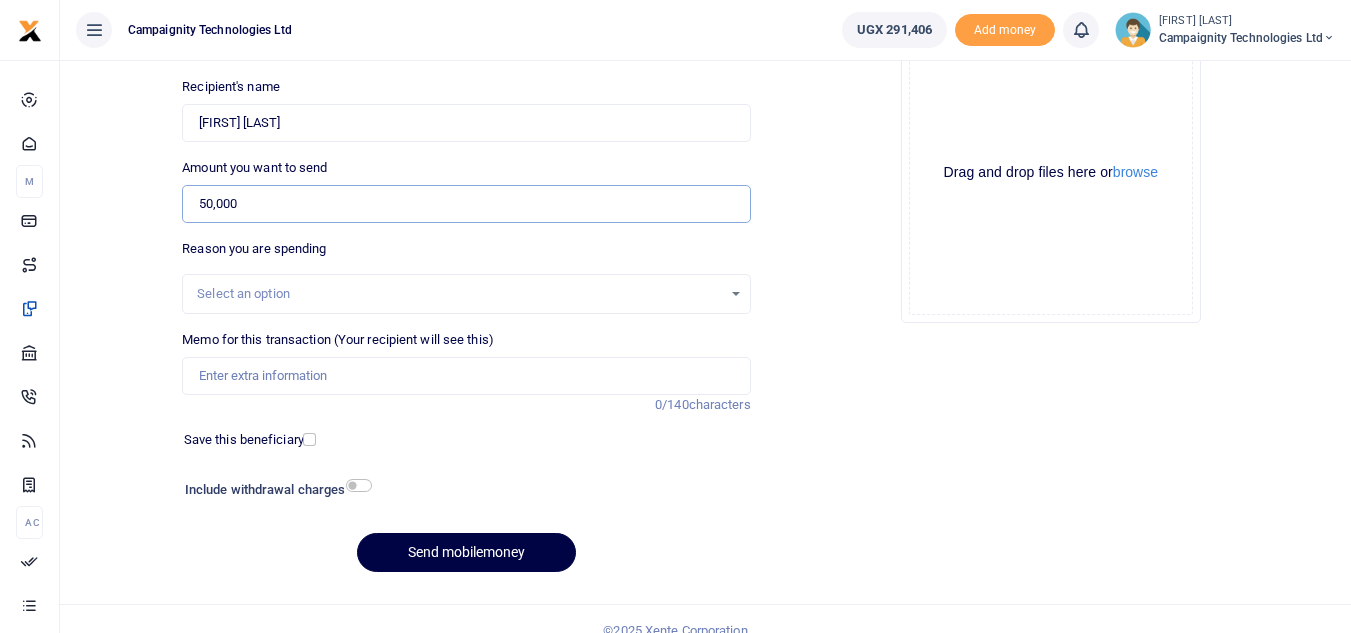 type on "50,000" 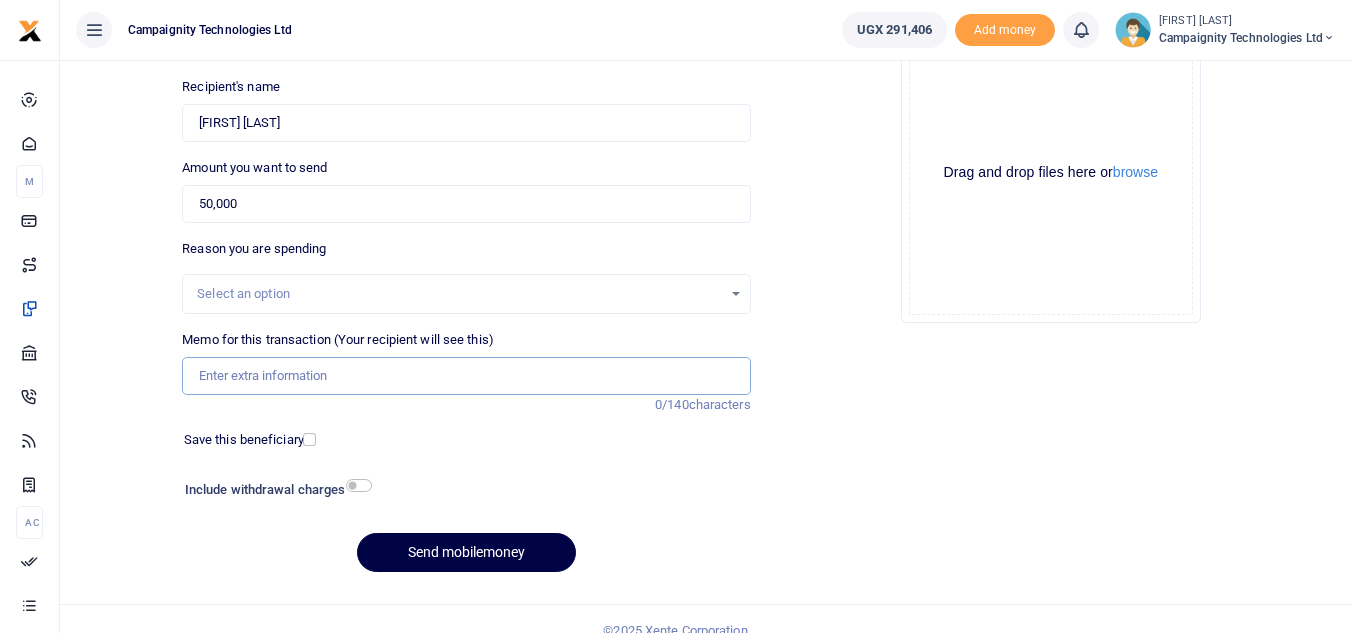 click on "Memo for this transaction (Your recipient will see this)" at bounding box center [466, 376] 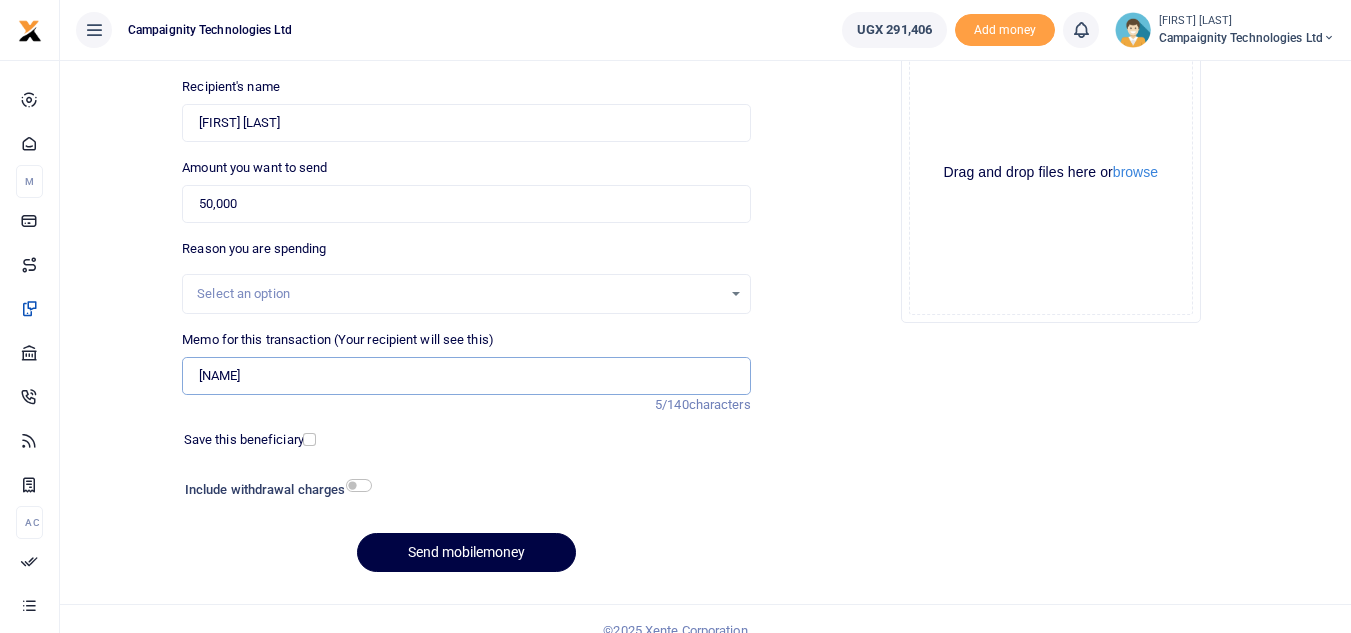 type on "Ronnie Weekly Facilitation" 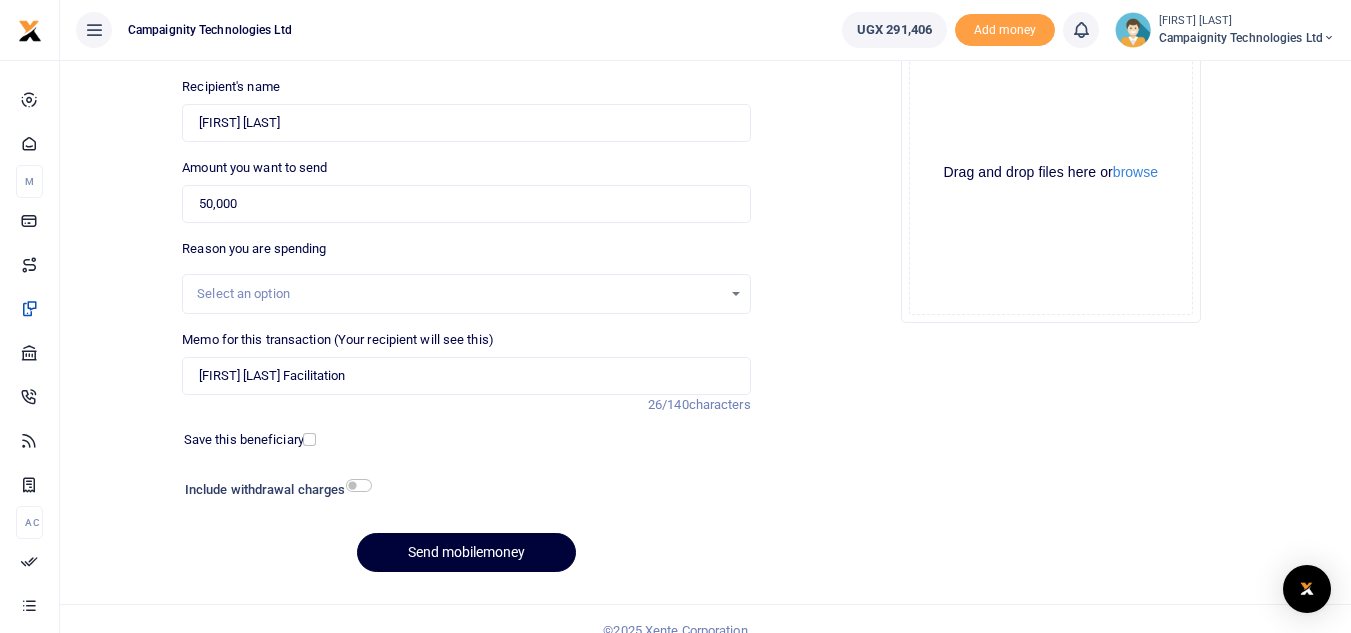 click on "Send mobilemoney" at bounding box center [466, 552] 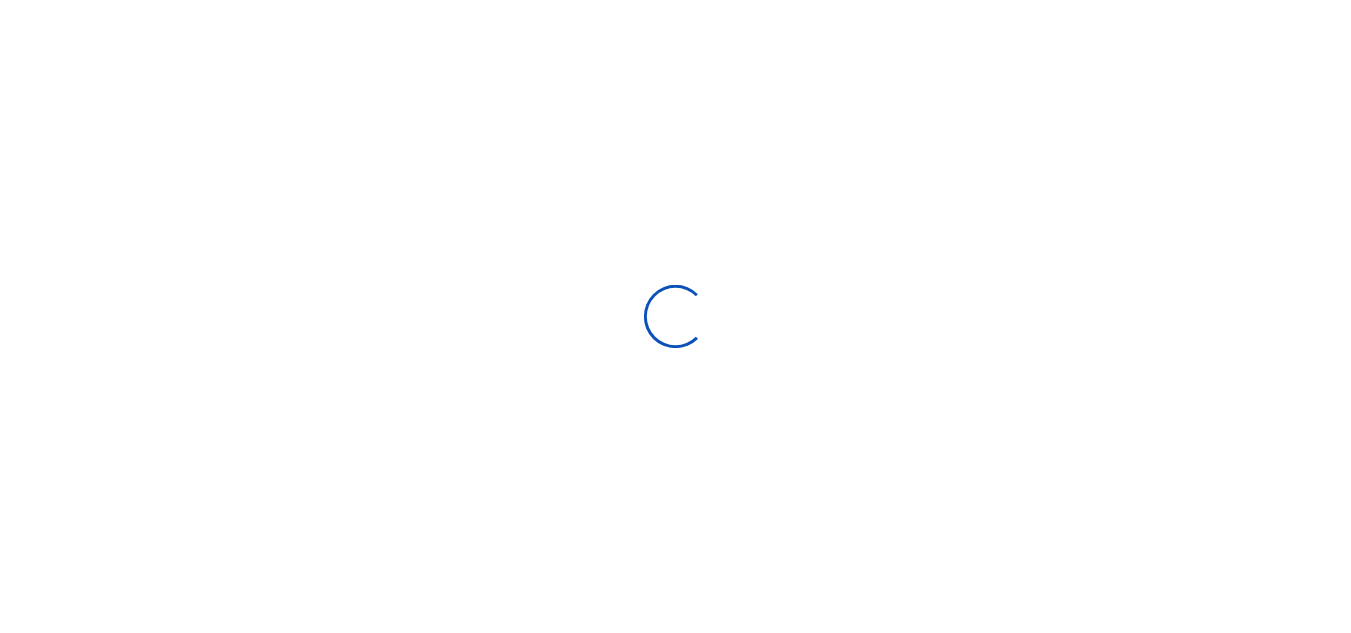 scroll, scrollTop: 0, scrollLeft: 0, axis: both 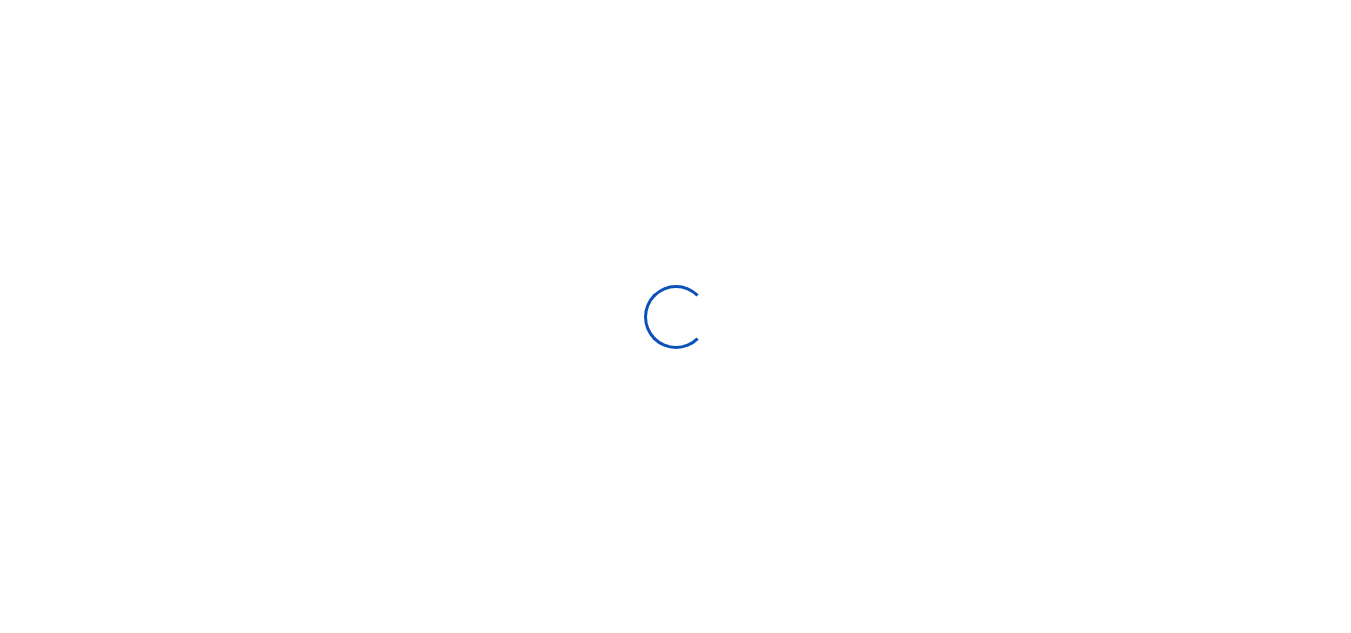 select on "Loading bundles" 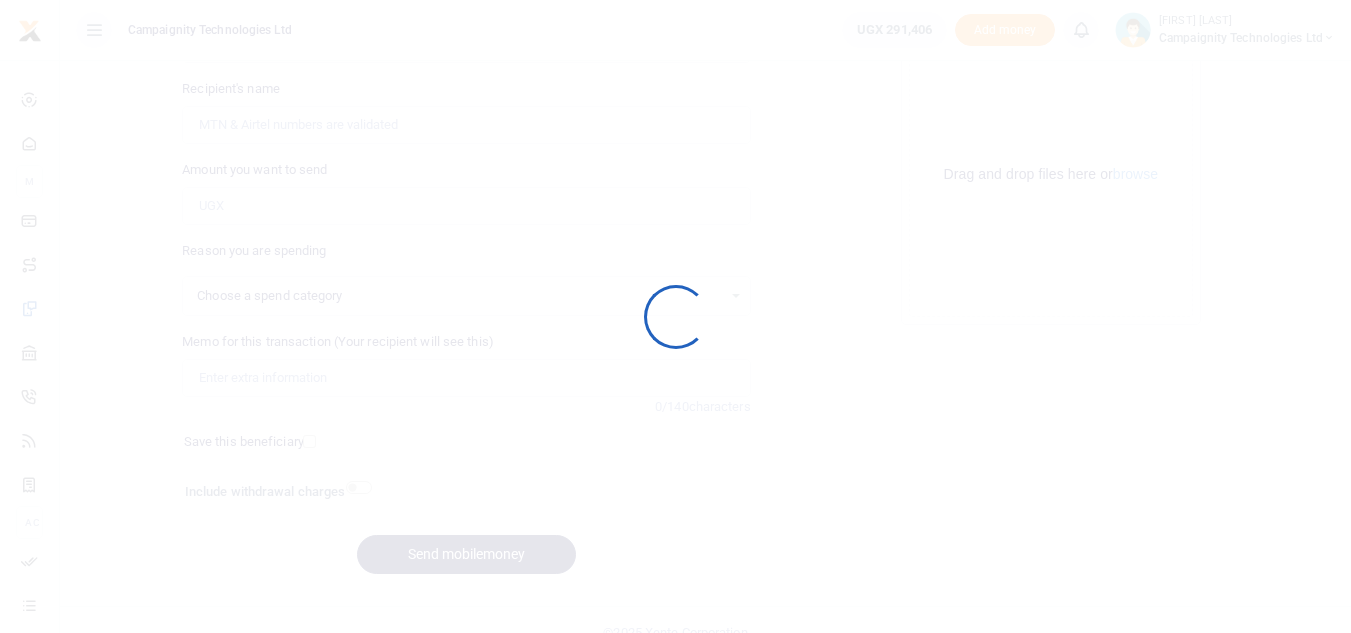 select 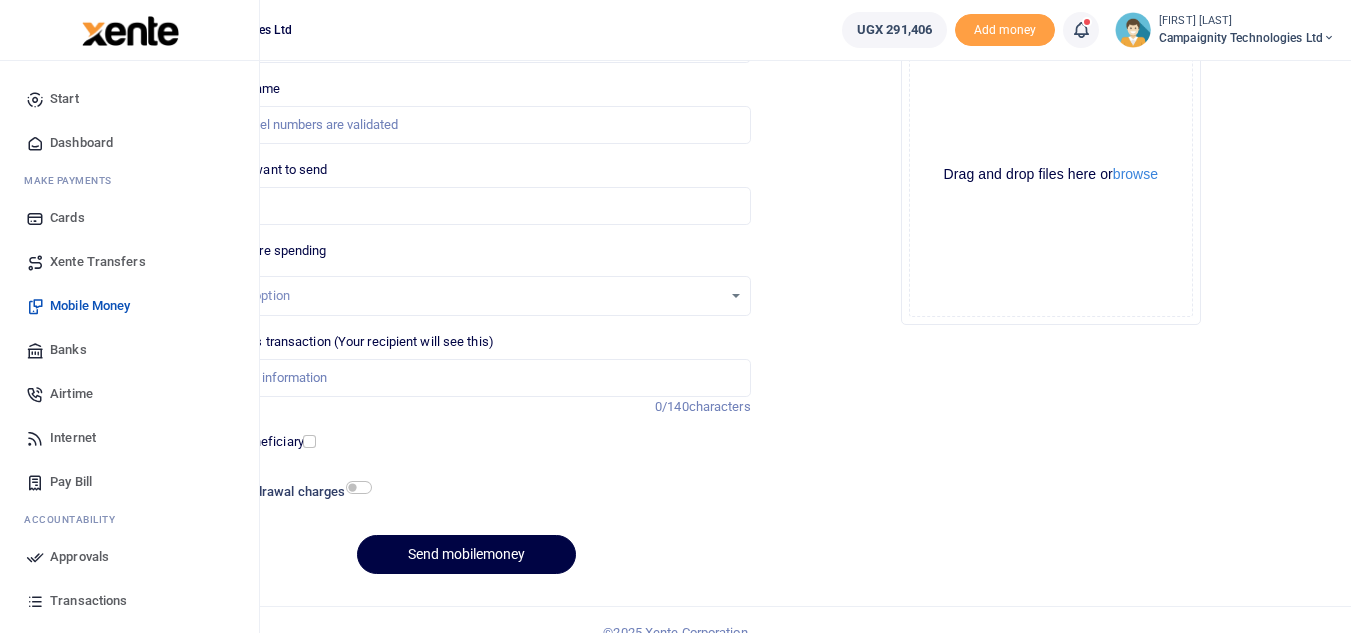 click on "Approvals" at bounding box center [79, 557] 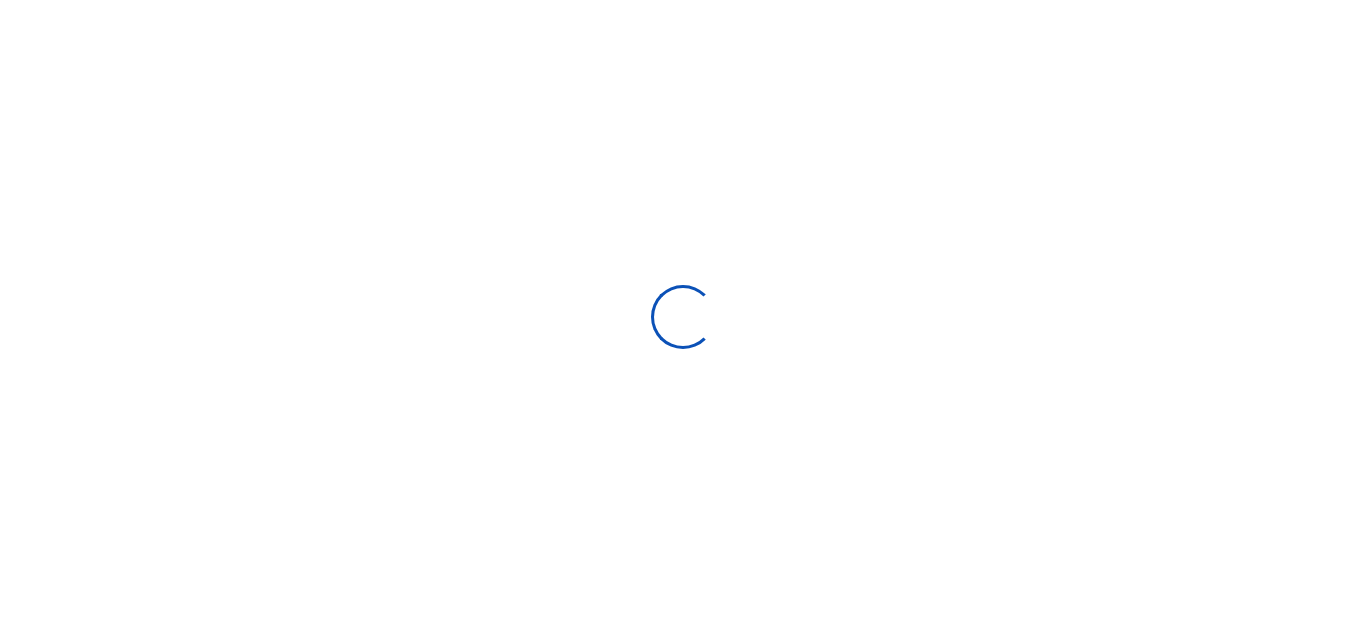 scroll, scrollTop: 0, scrollLeft: 0, axis: both 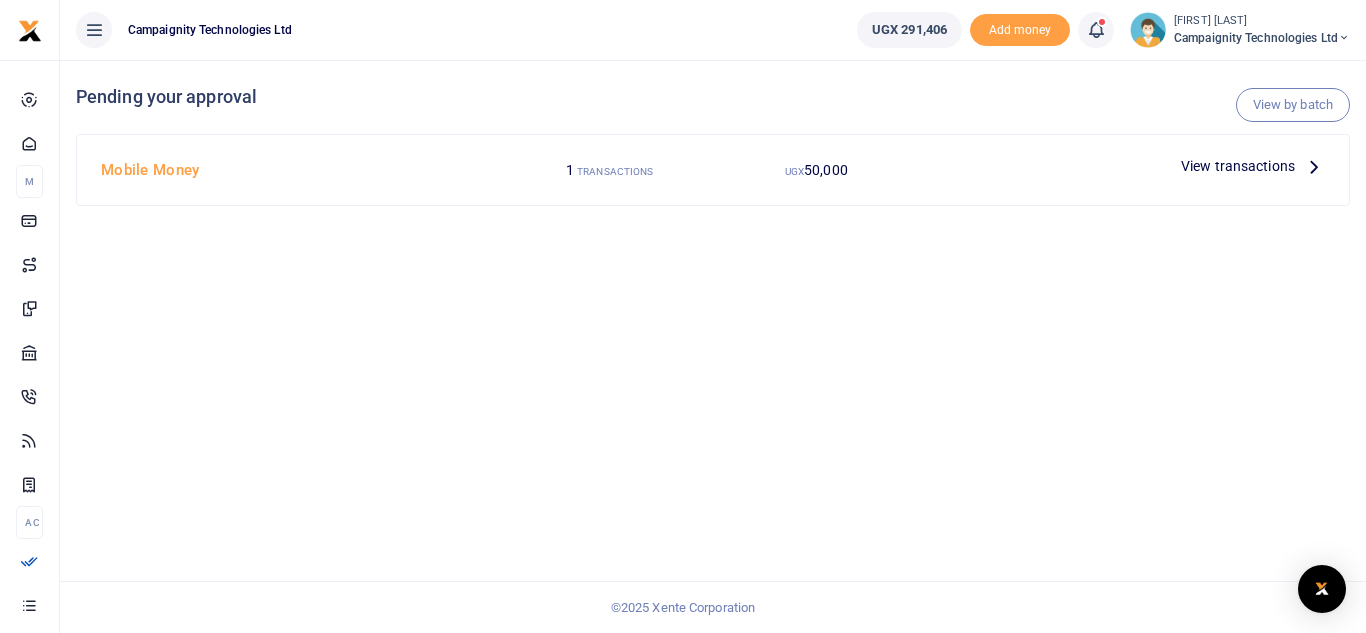 click at bounding box center [683, 316] 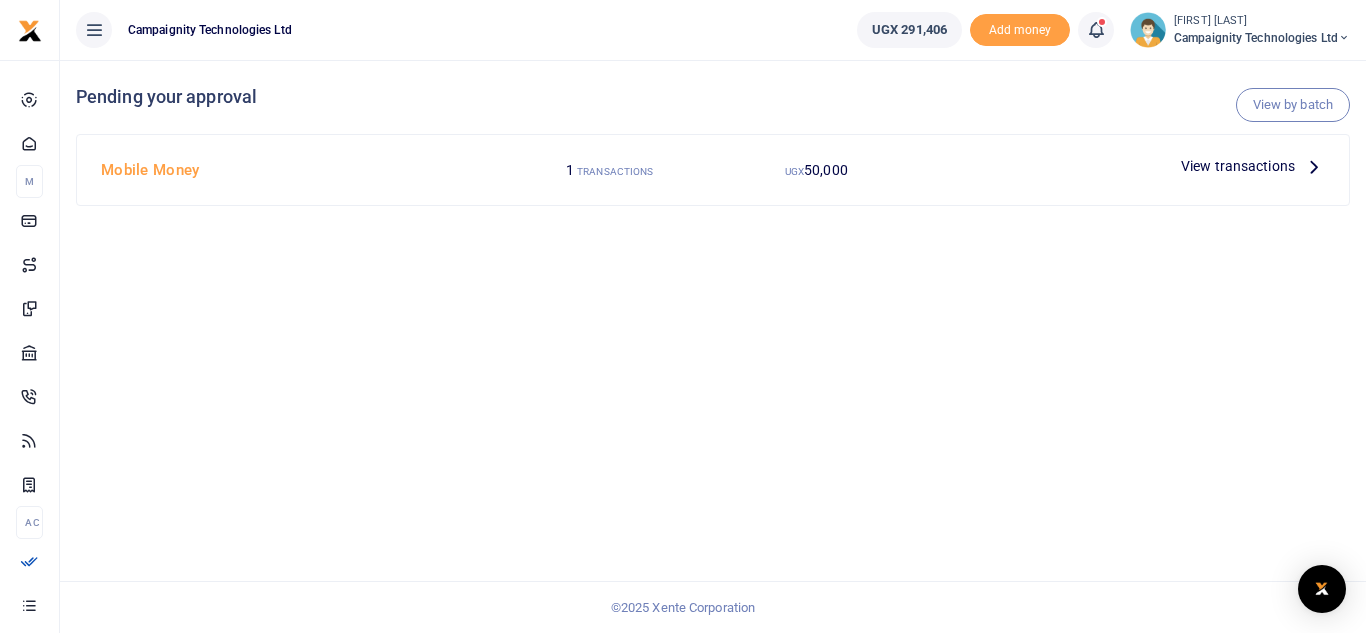click on "View transactions" at bounding box center [1238, 166] 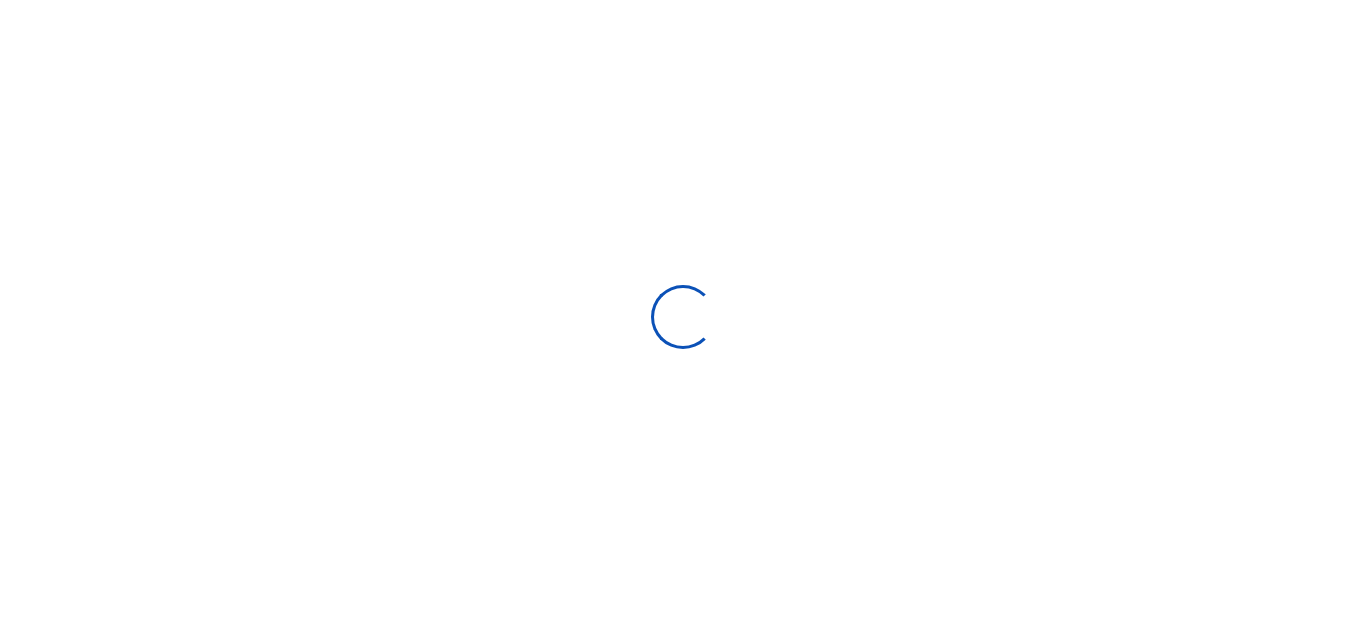 scroll, scrollTop: 0, scrollLeft: 0, axis: both 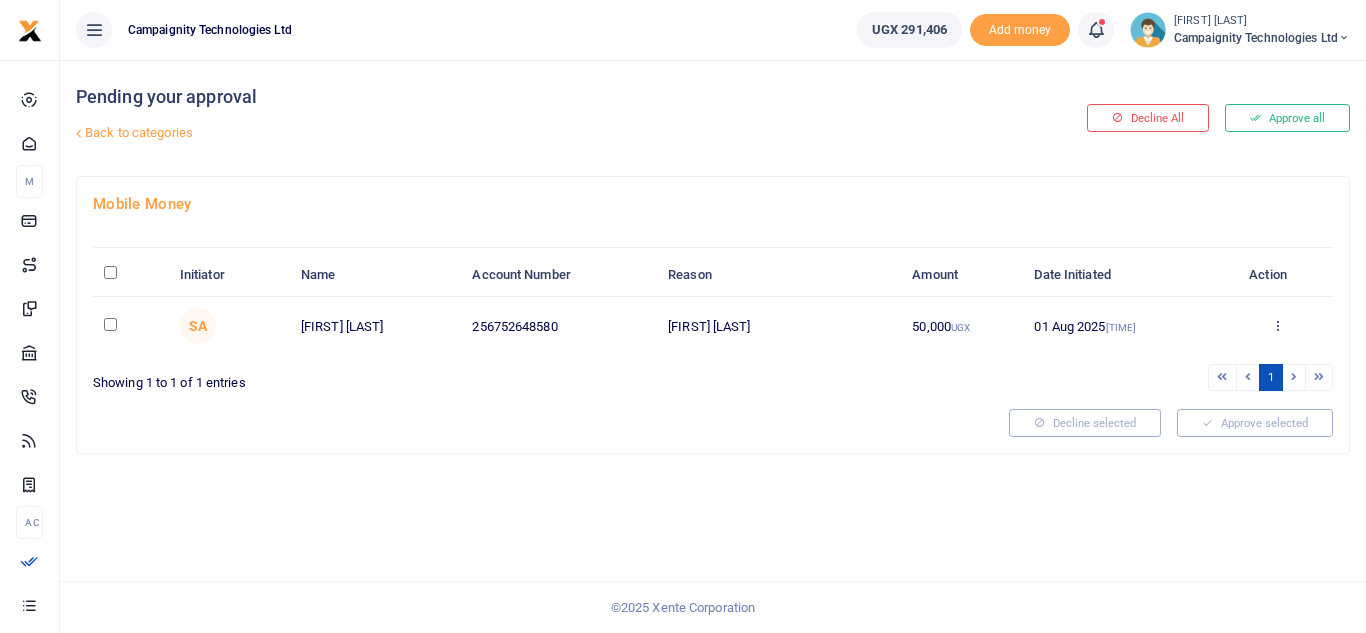 click on "Approve all" at bounding box center [1287, 118] 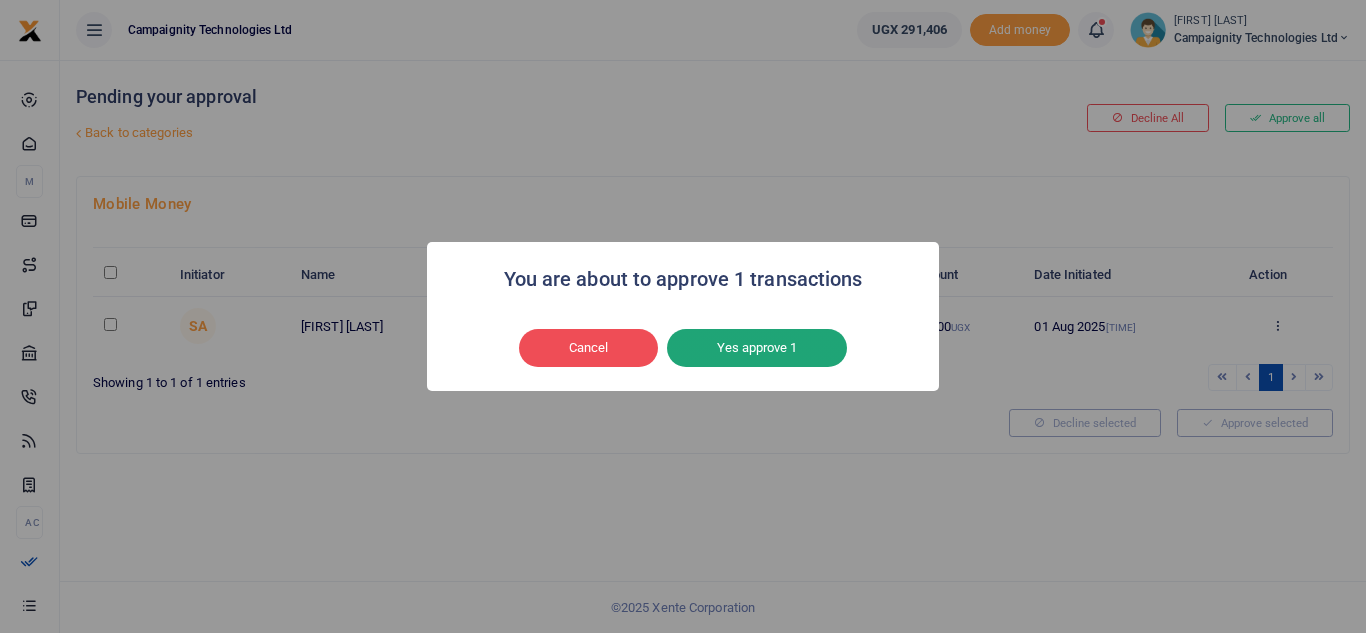 click on "Yes approve 1" at bounding box center [757, 348] 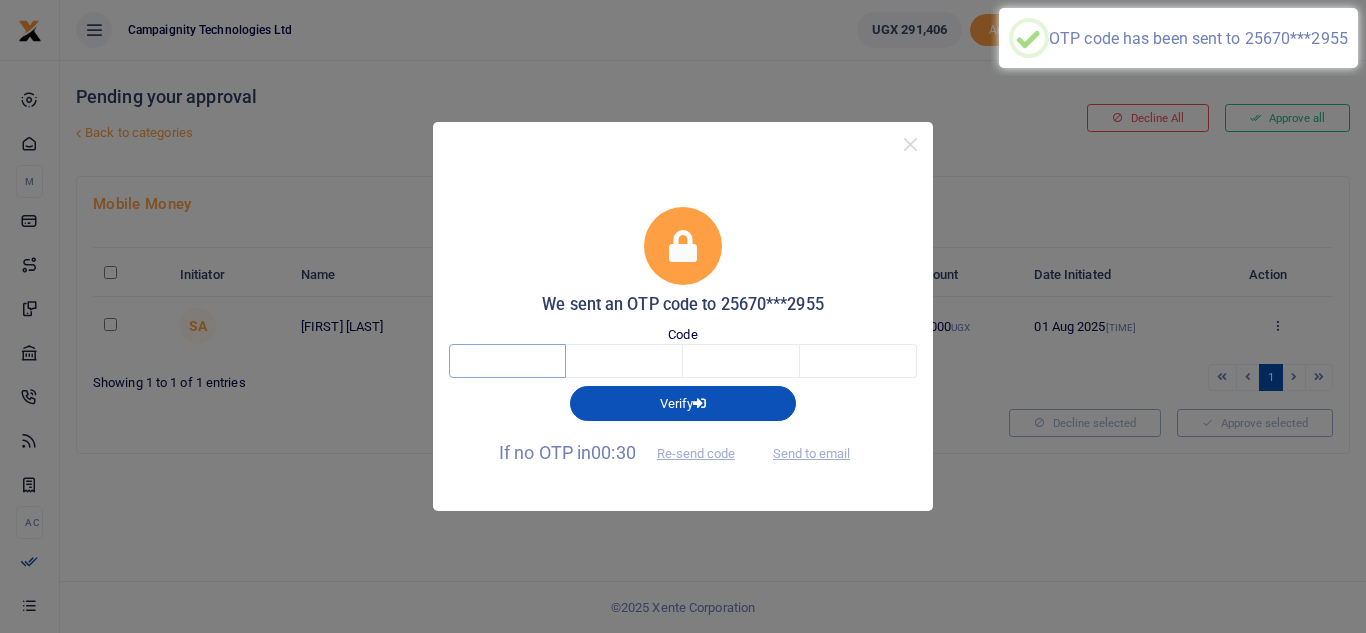 click at bounding box center (507, 361) 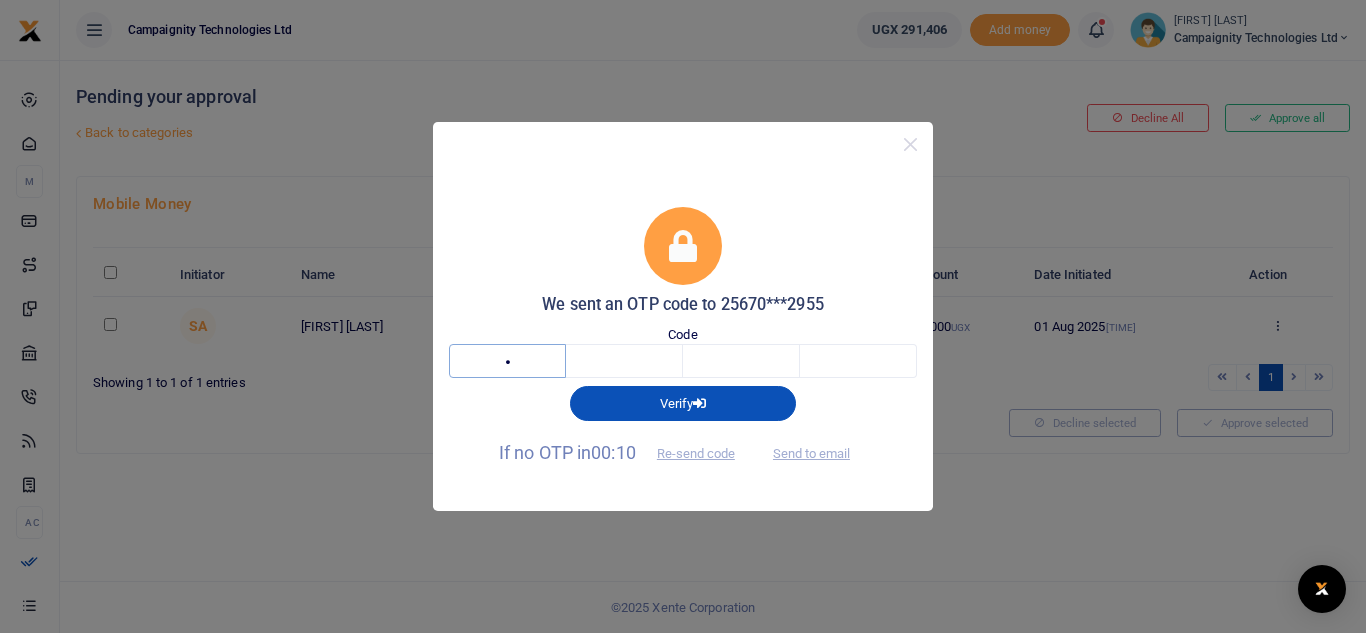 type on "5" 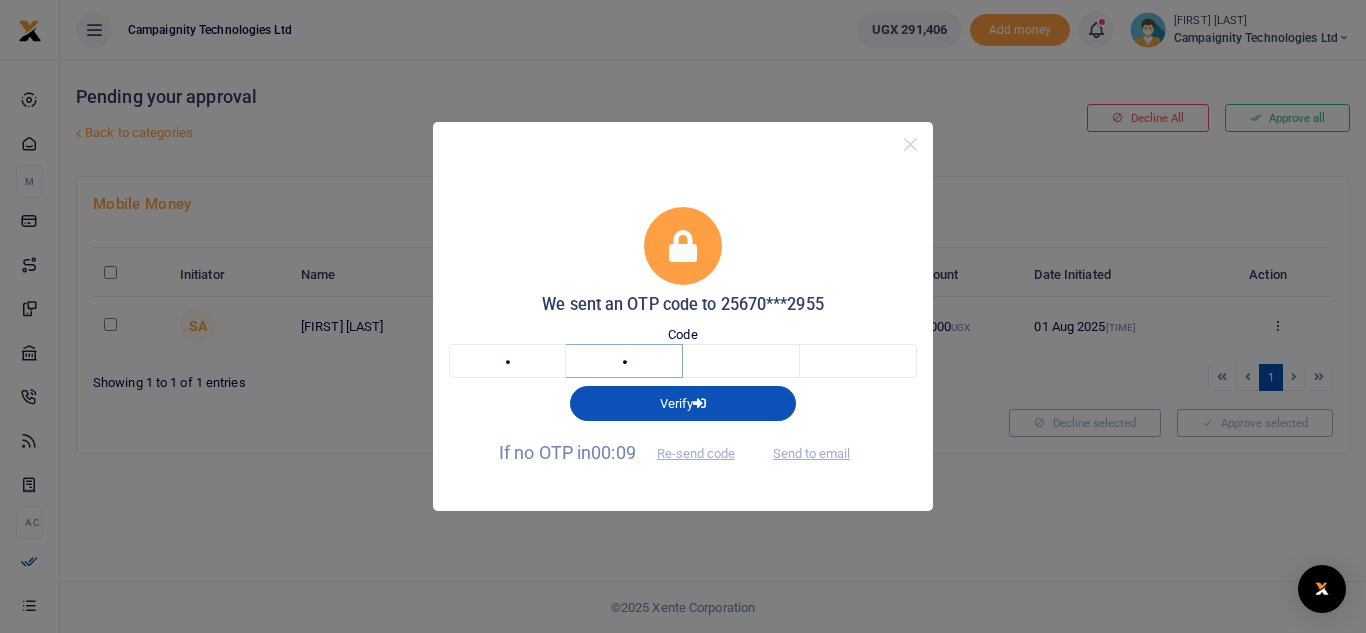 type on "0" 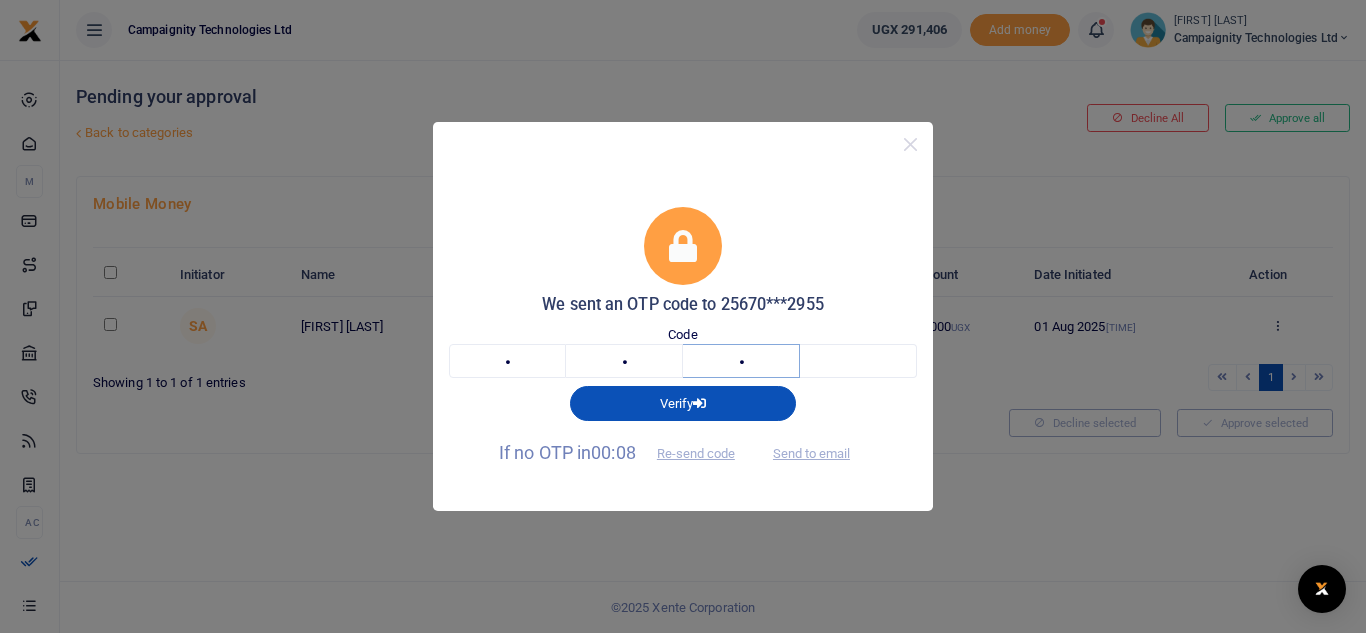 type on "2" 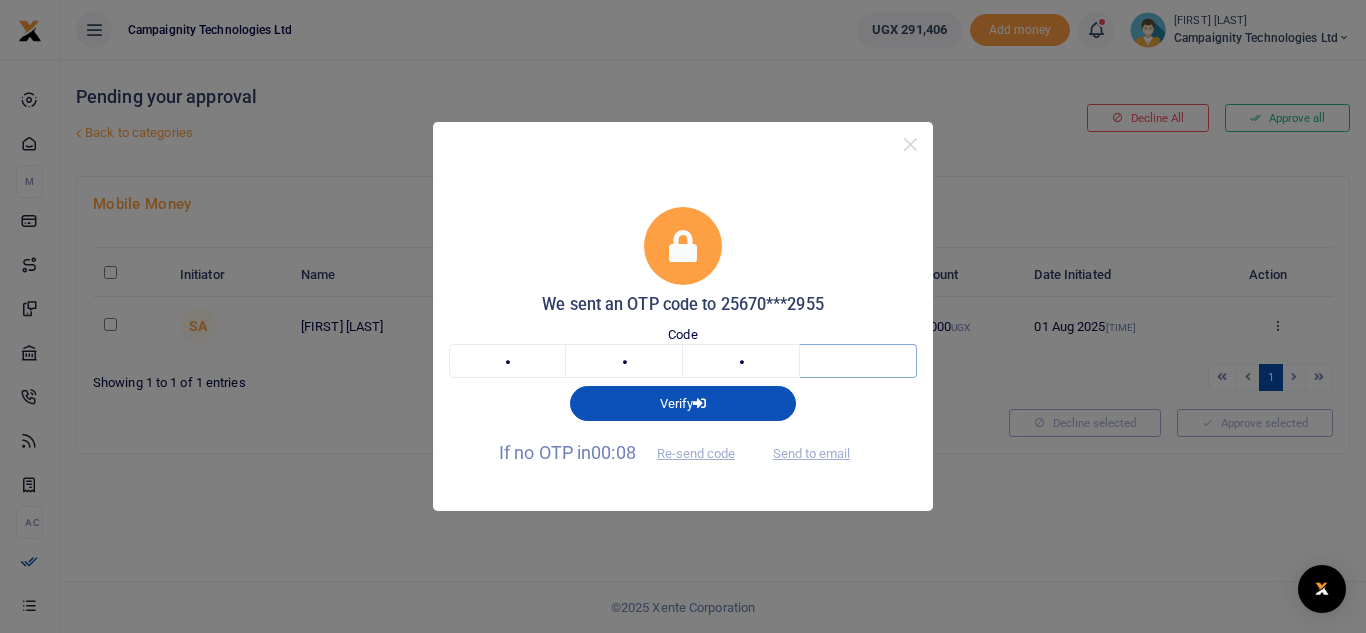 type on "6" 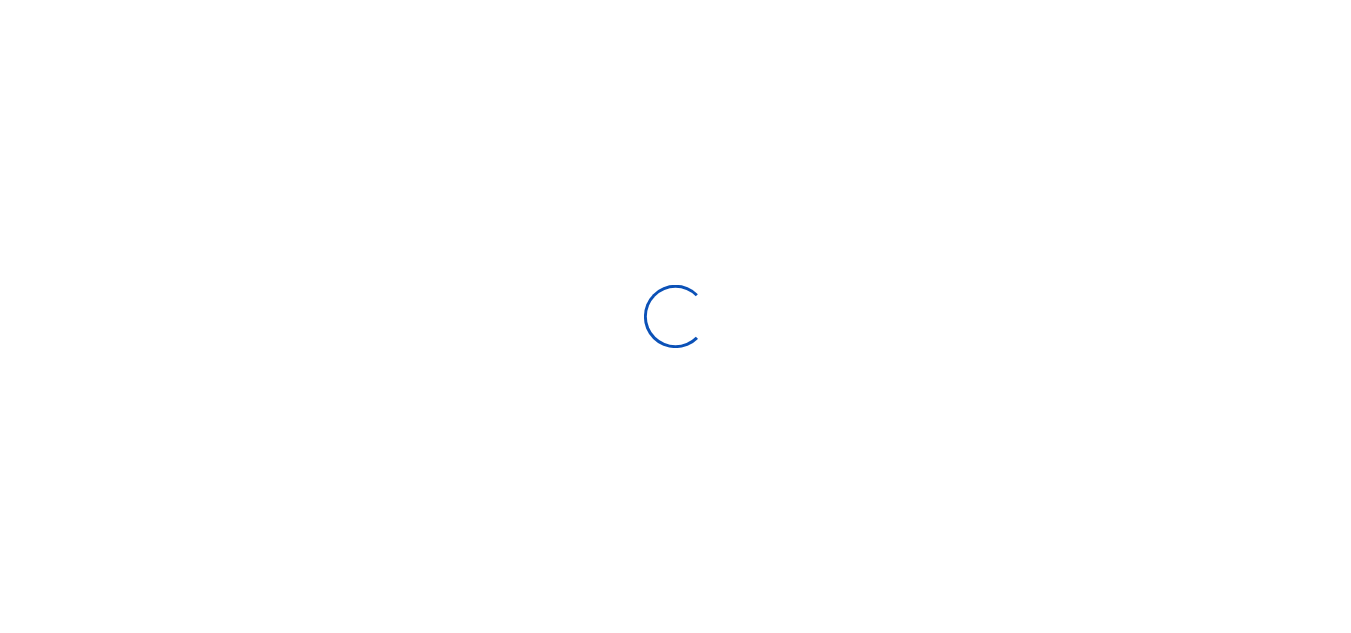 scroll, scrollTop: 0, scrollLeft: 0, axis: both 